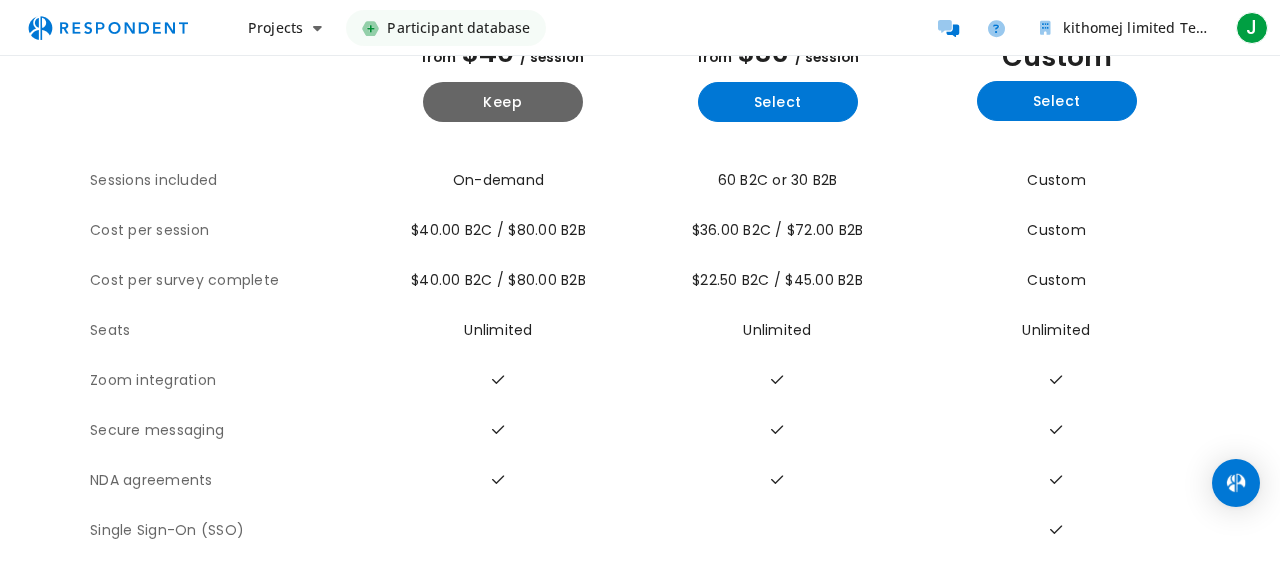 scroll, scrollTop: 0, scrollLeft: 0, axis: both 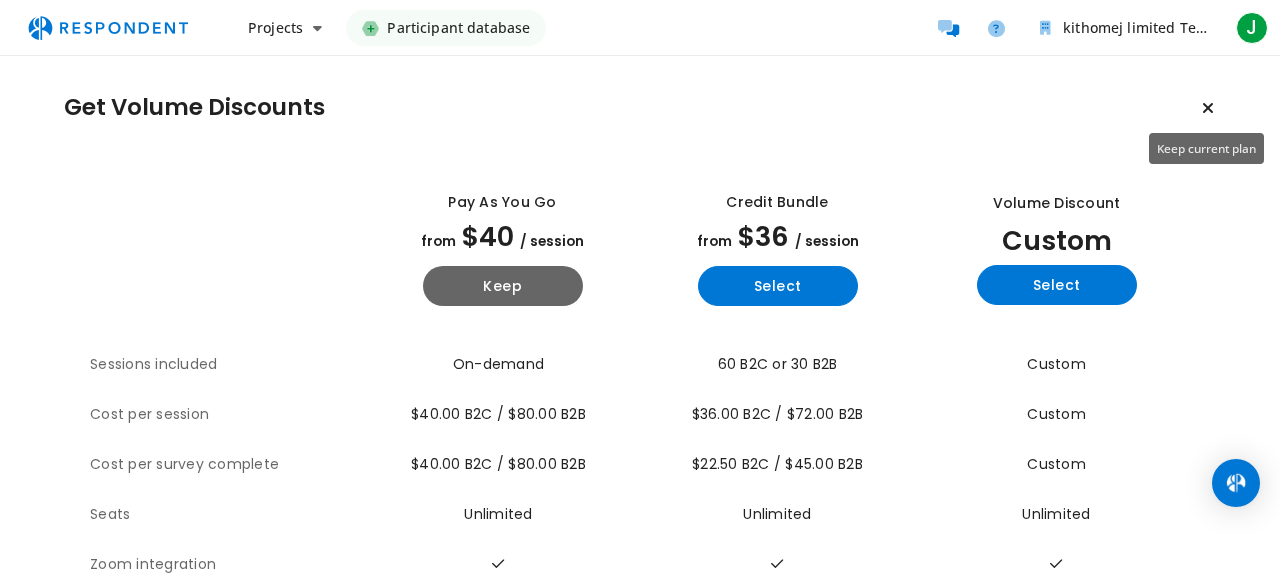 click at bounding box center [1208, 108] 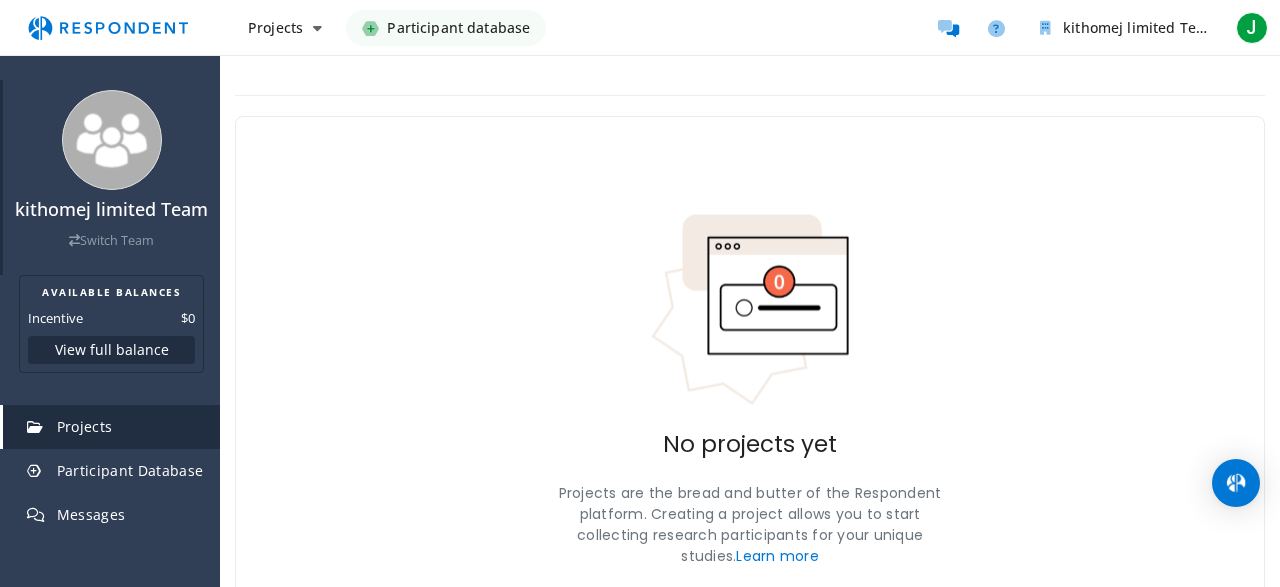scroll, scrollTop: 108, scrollLeft: 0, axis: vertical 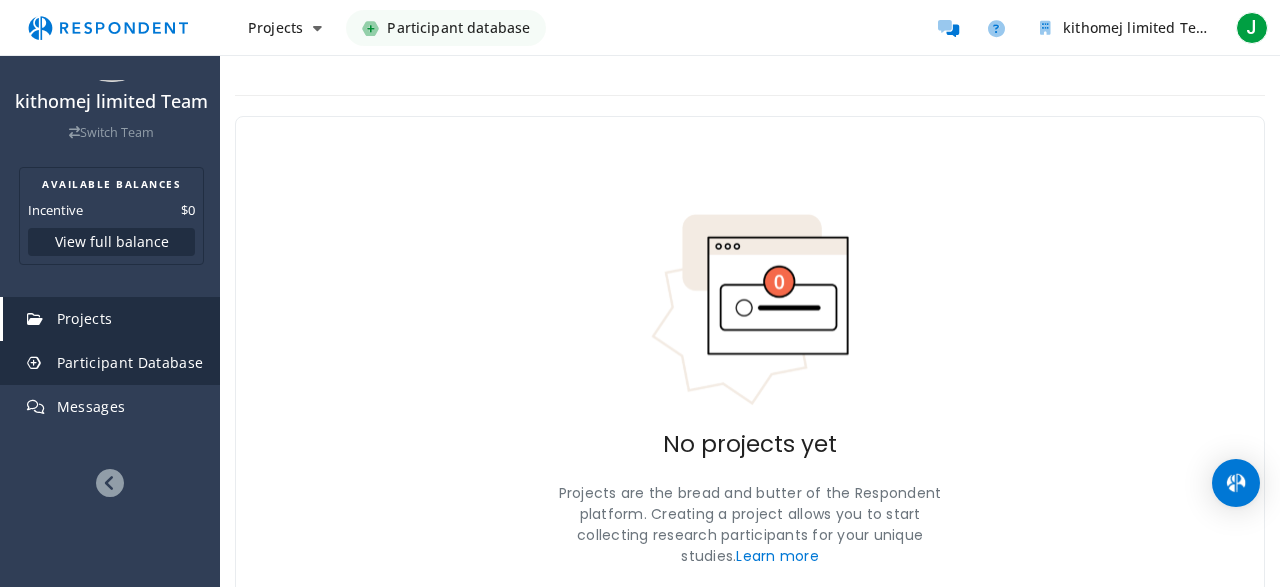 click on "Participant Database" at bounding box center (130, 362) 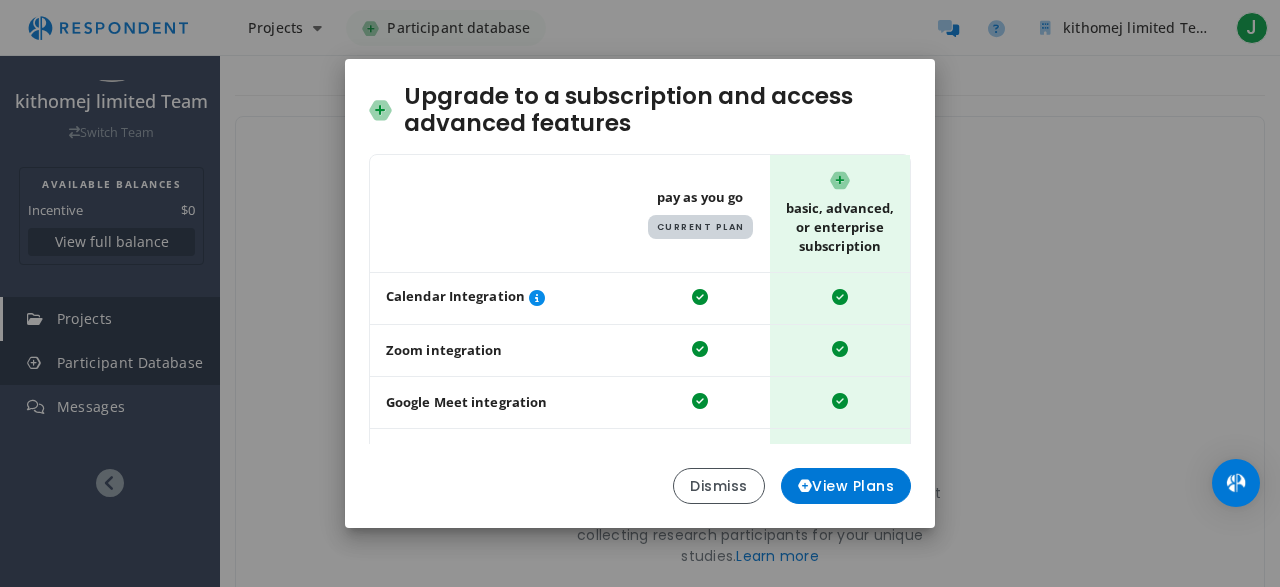 scroll, scrollTop: 108, scrollLeft: 0, axis: vertical 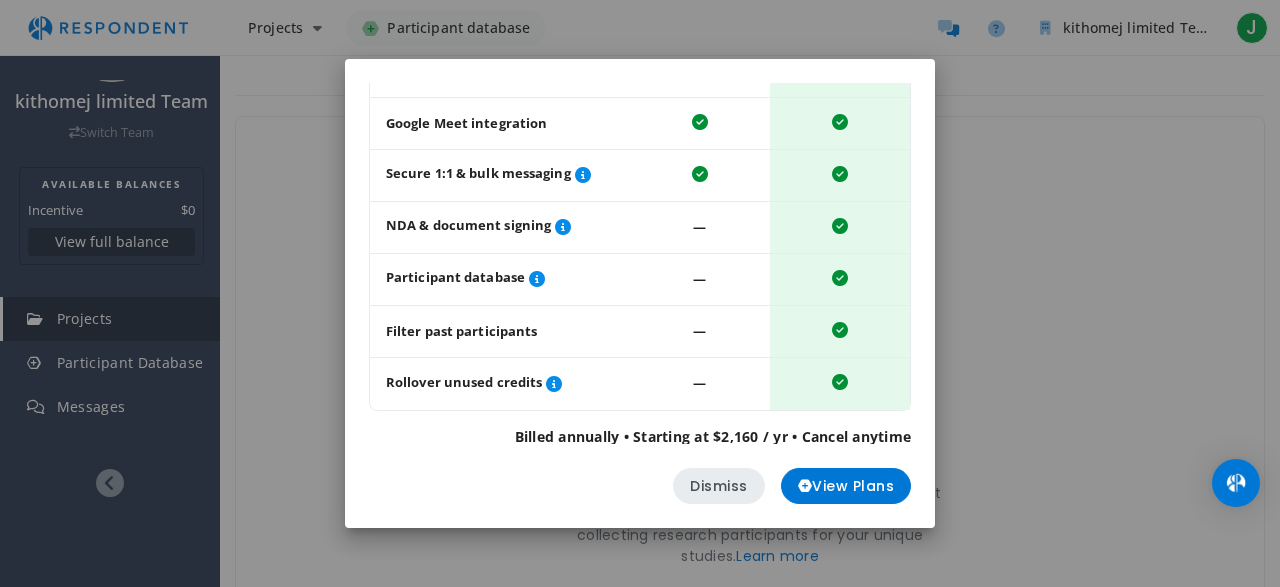 click on "Dismiss" 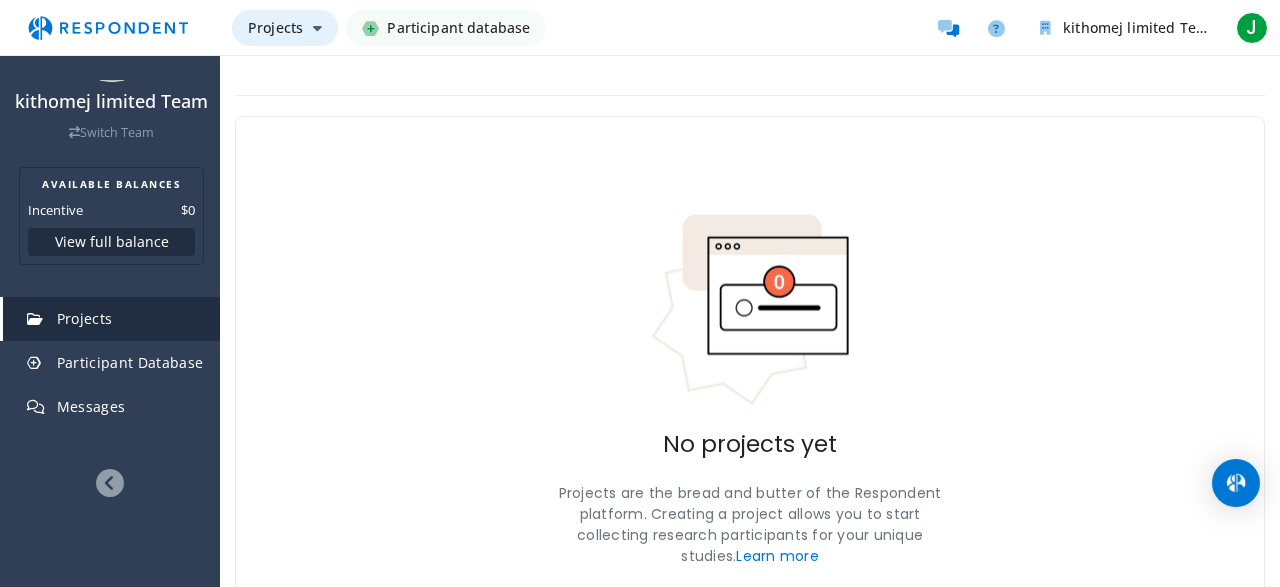 click on "Projects" at bounding box center (285, 28) 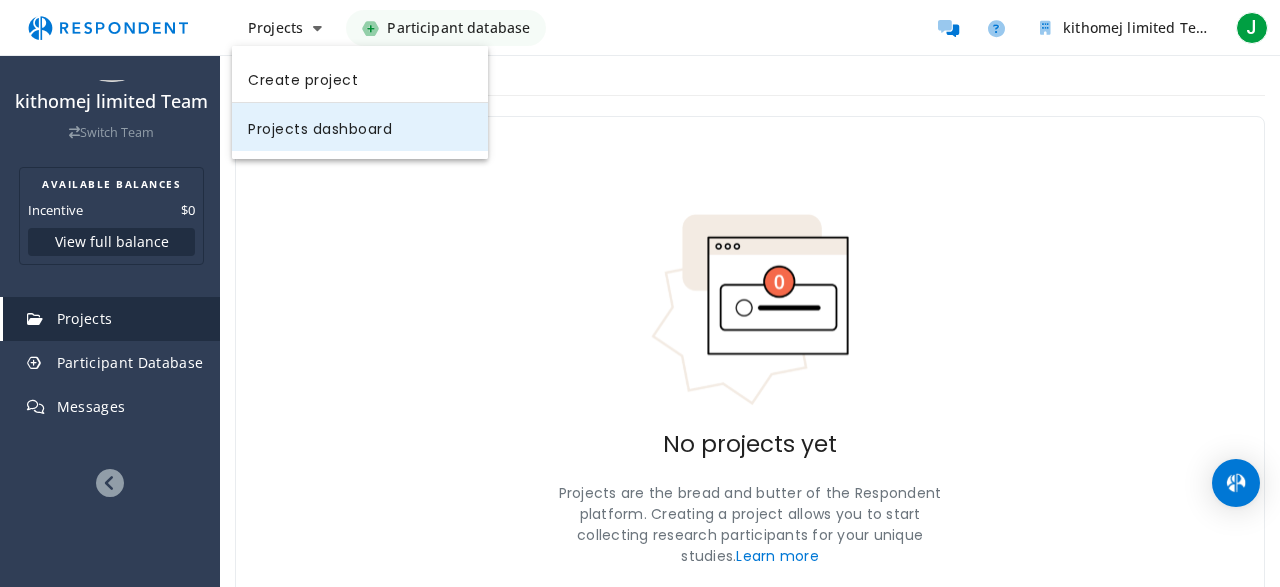 click on "Projects dashboard" 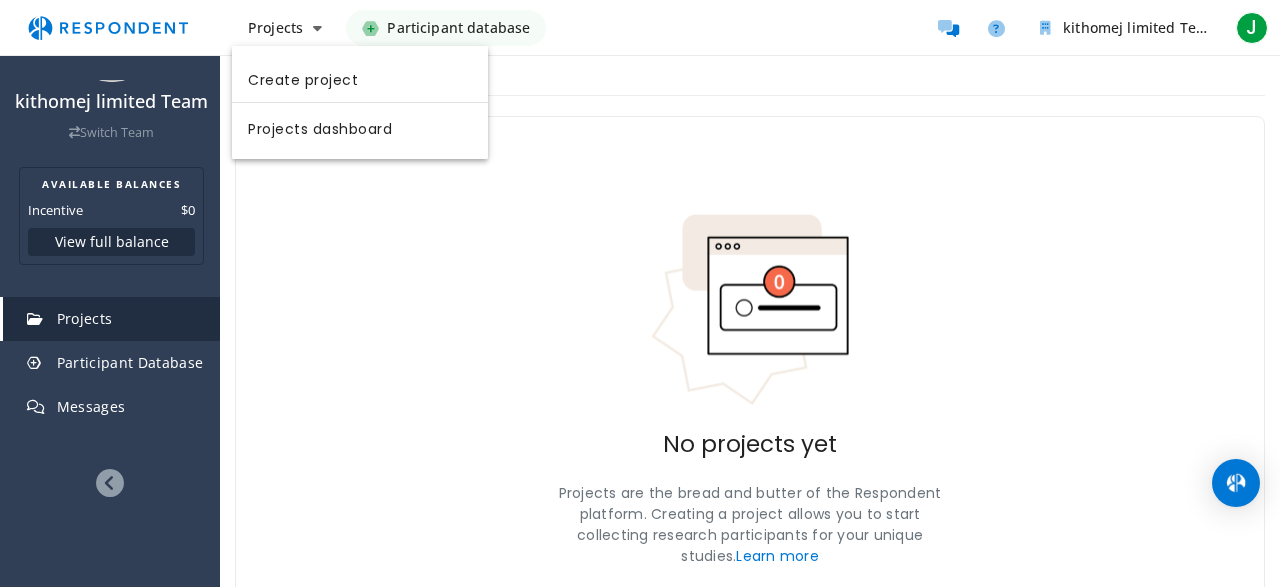 scroll, scrollTop: 108, scrollLeft: 0, axis: vertical 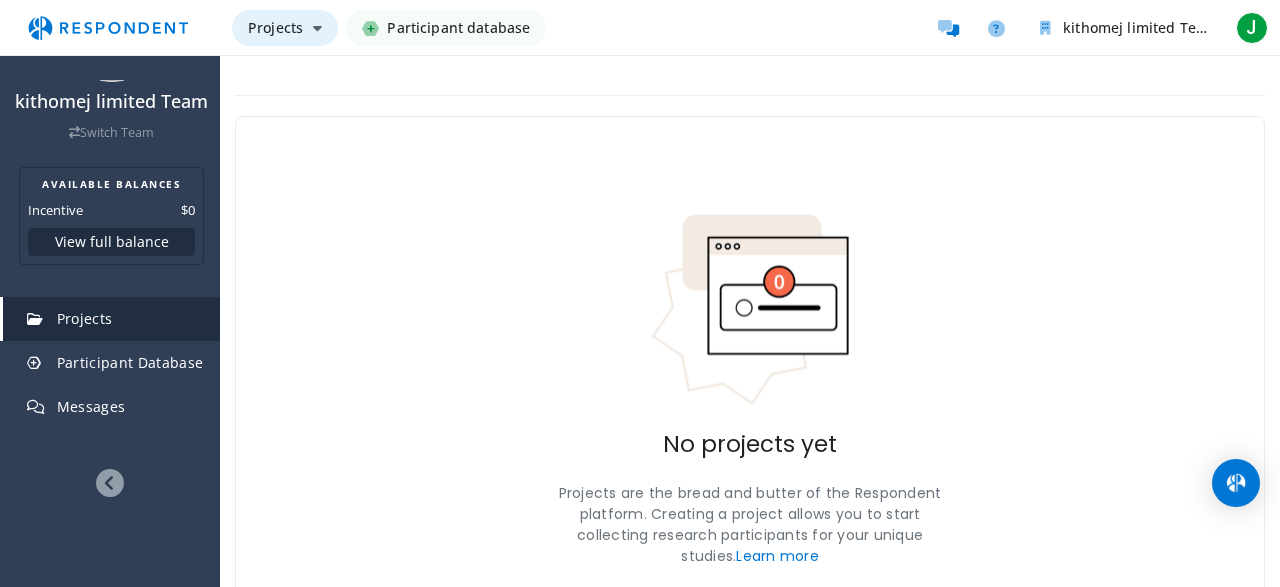 click on "Projects" at bounding box center [285, 28] 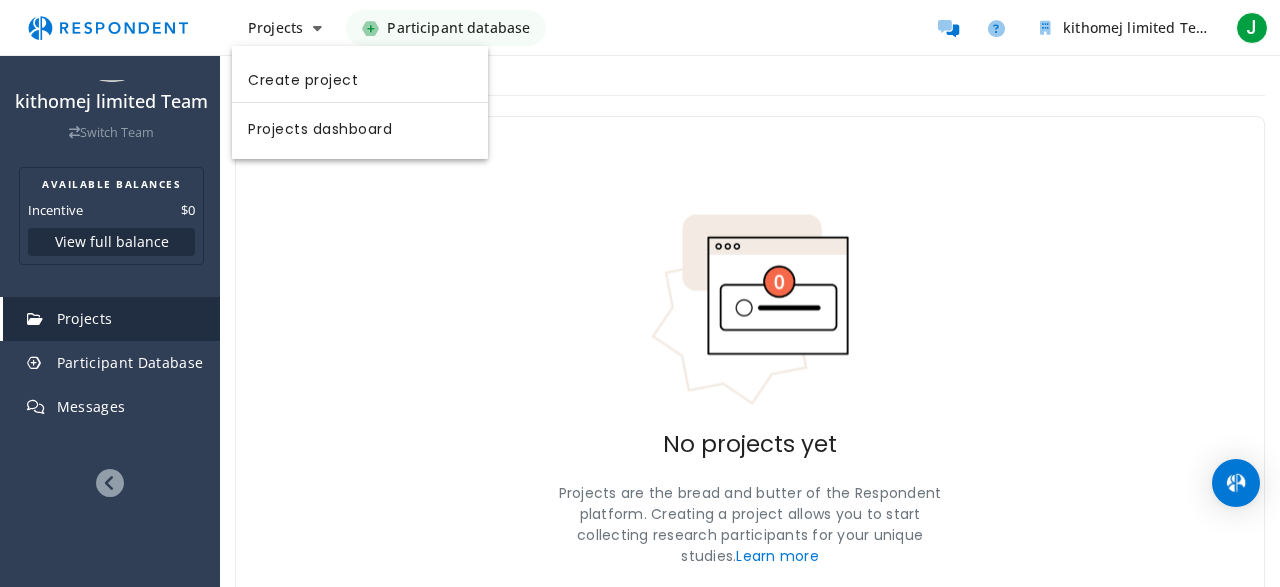 click on "Create project" at bounding box center [360, 78] 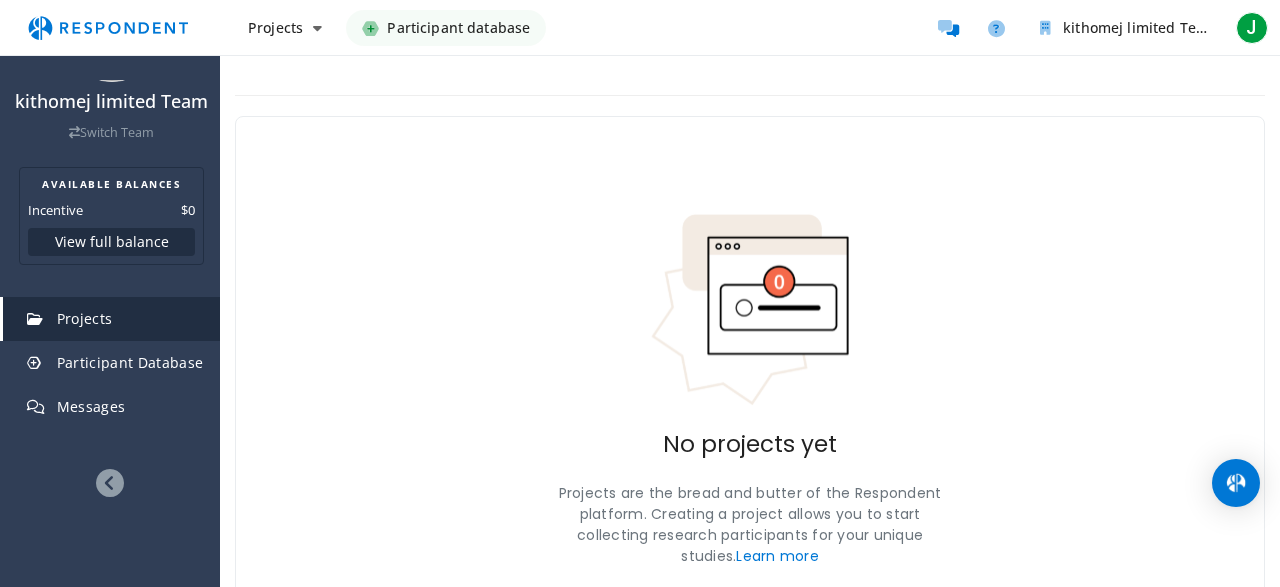 click on "Participant database" at bounding box center (458, 28) 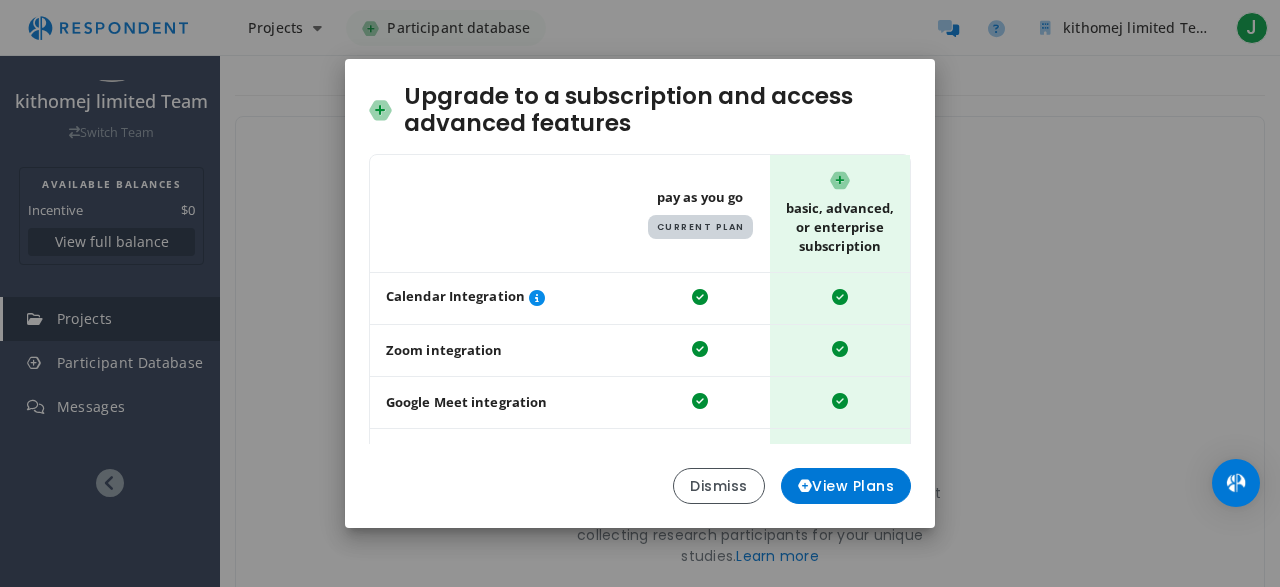 scroll, scrollTop: 108, scrollLeft: 0, axis: vertical 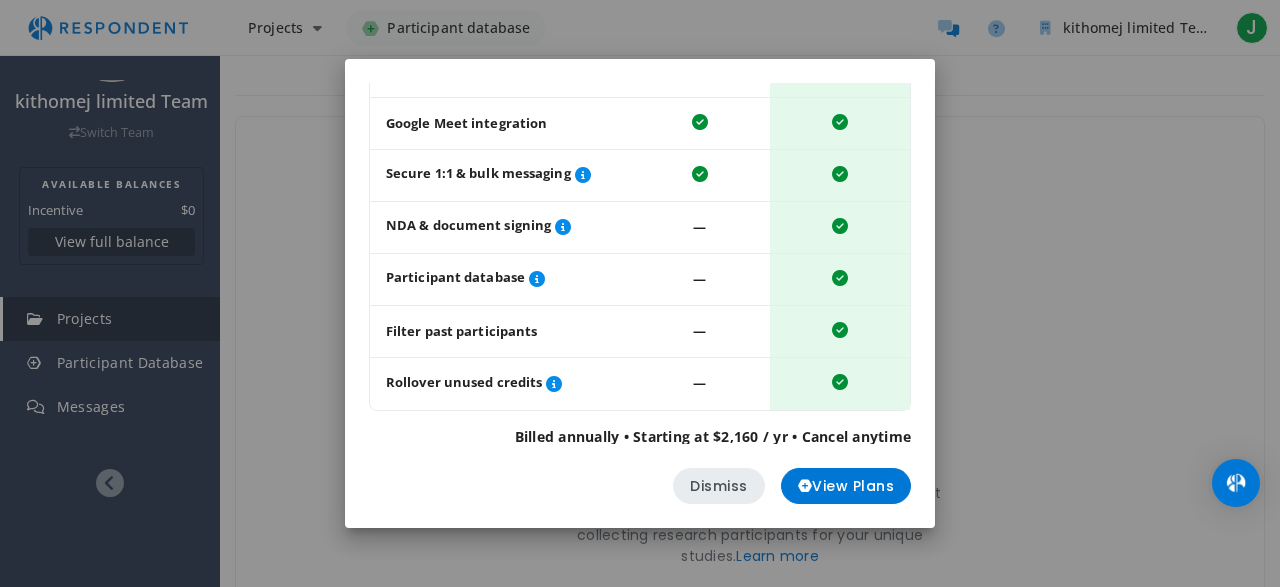 click on "Dismiss" 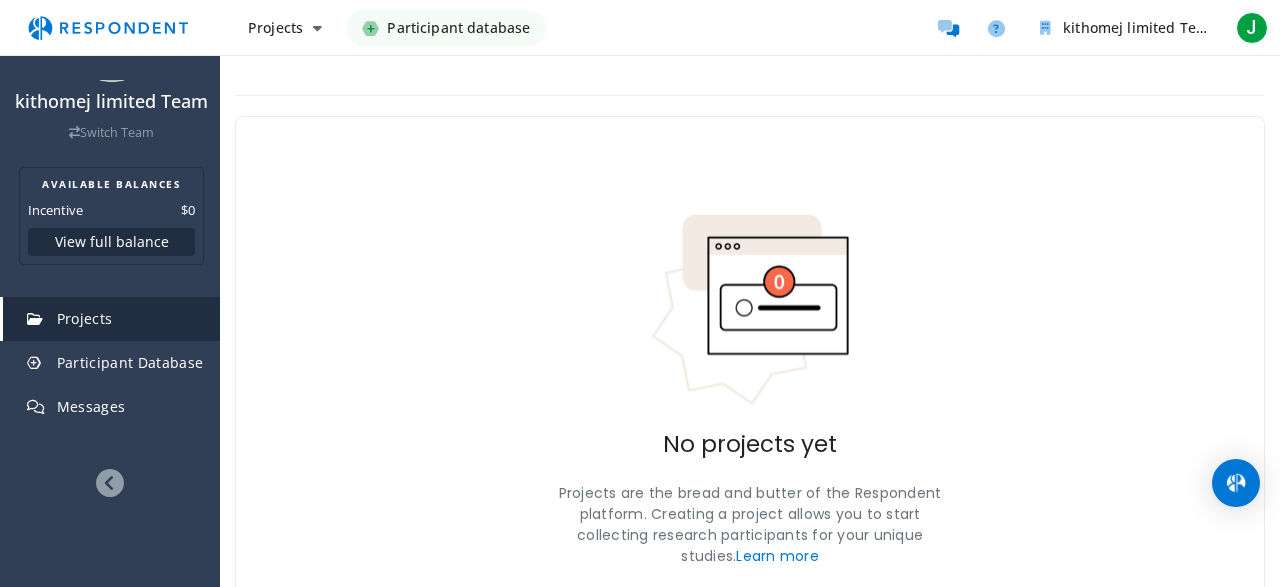 scroll, scrollTop: 108, scrollLeft: 0, axis: vertical 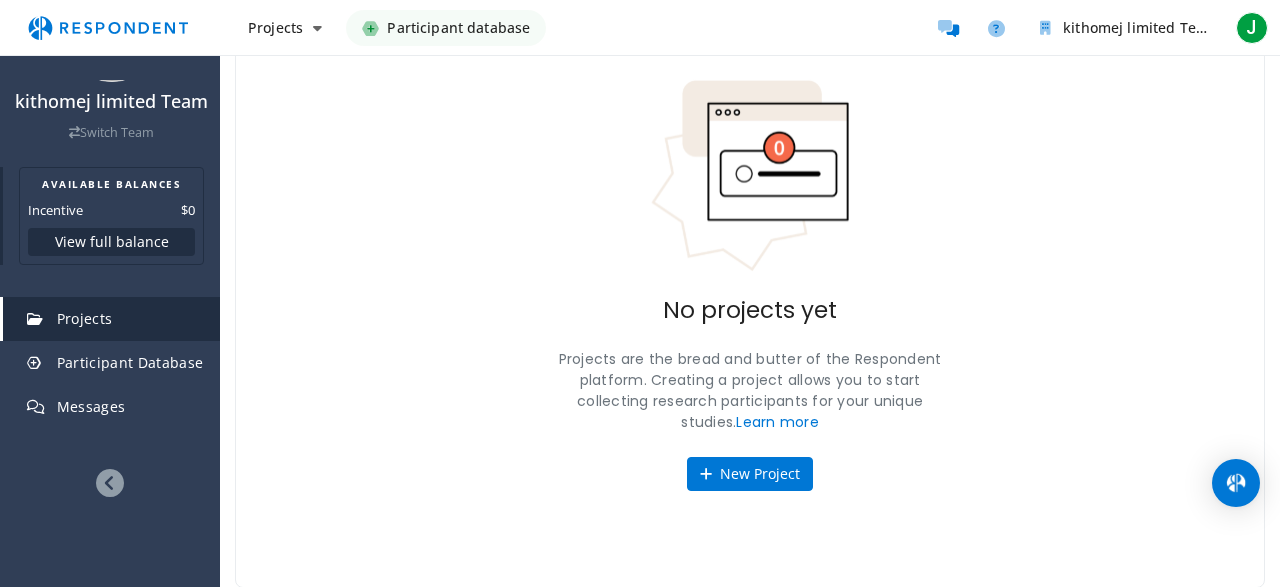 click on "View full balance" at bounding box center (111, 242) 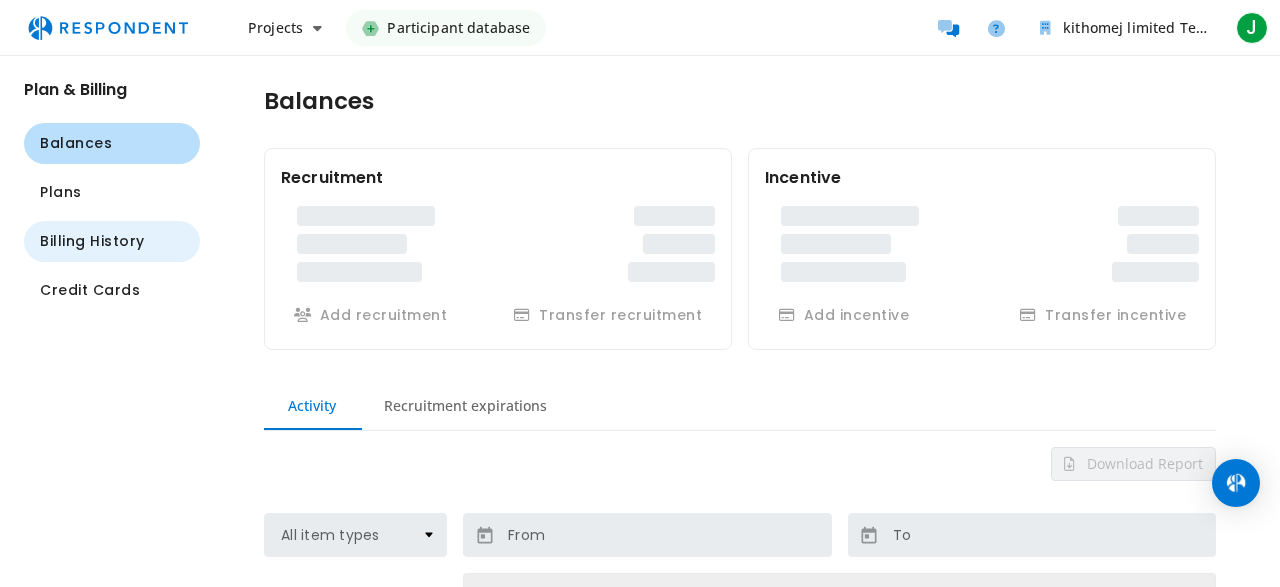scroll, scrollTop: 0, scrollLeft: 0, axis: both 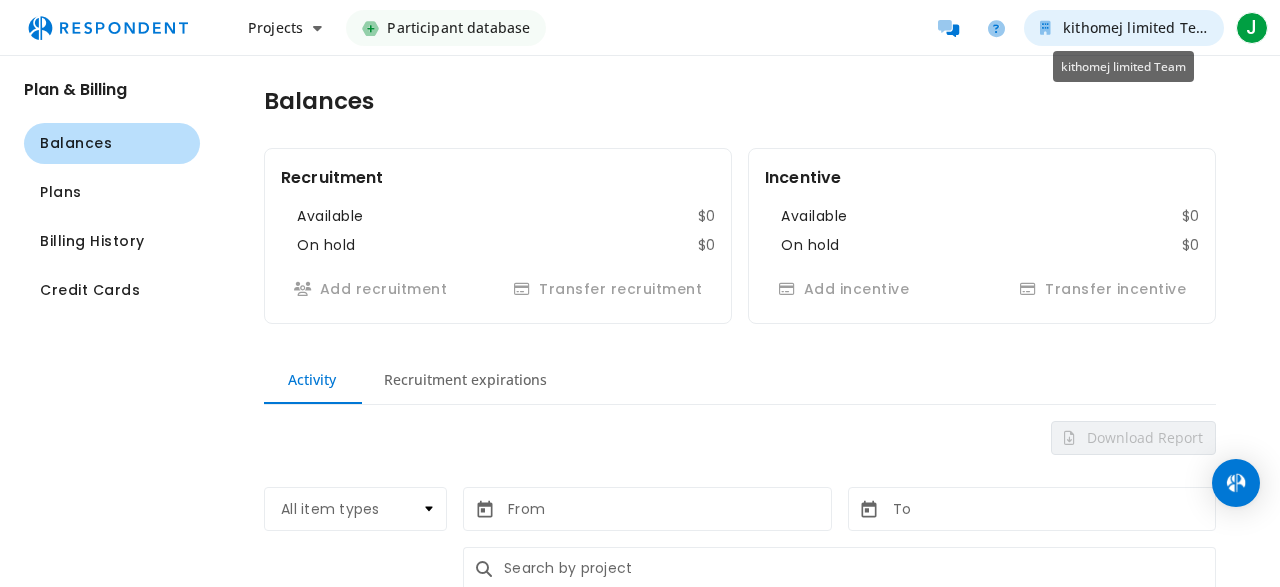 click on "kithomej limited Team" at bounding box center (1140, 27) 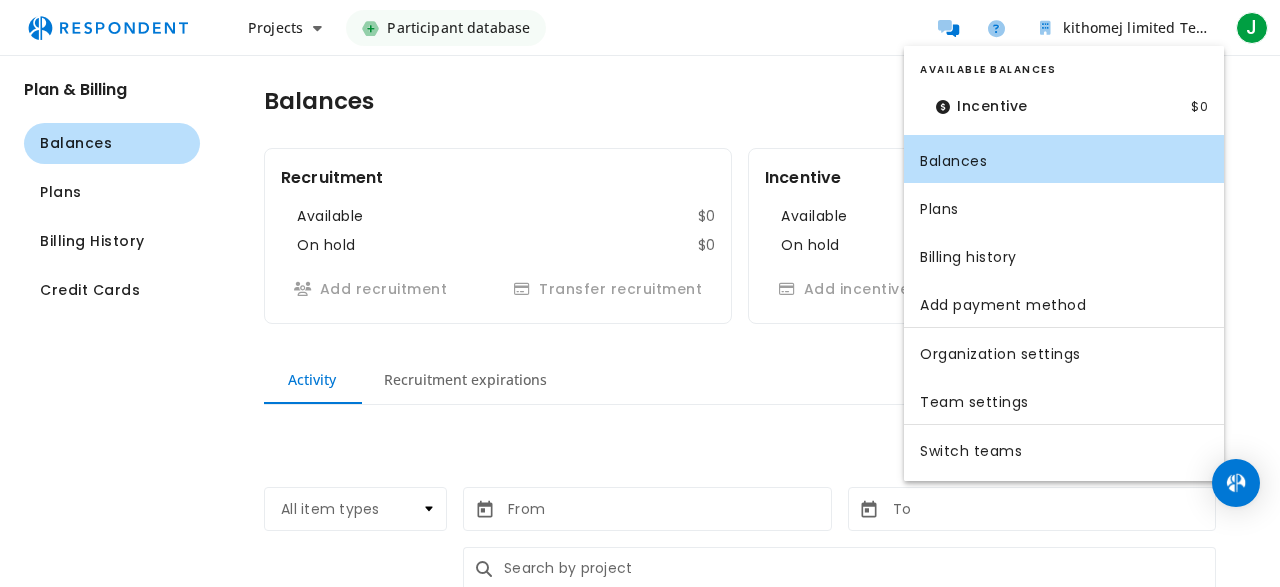 click at bounding box center (640, 293) 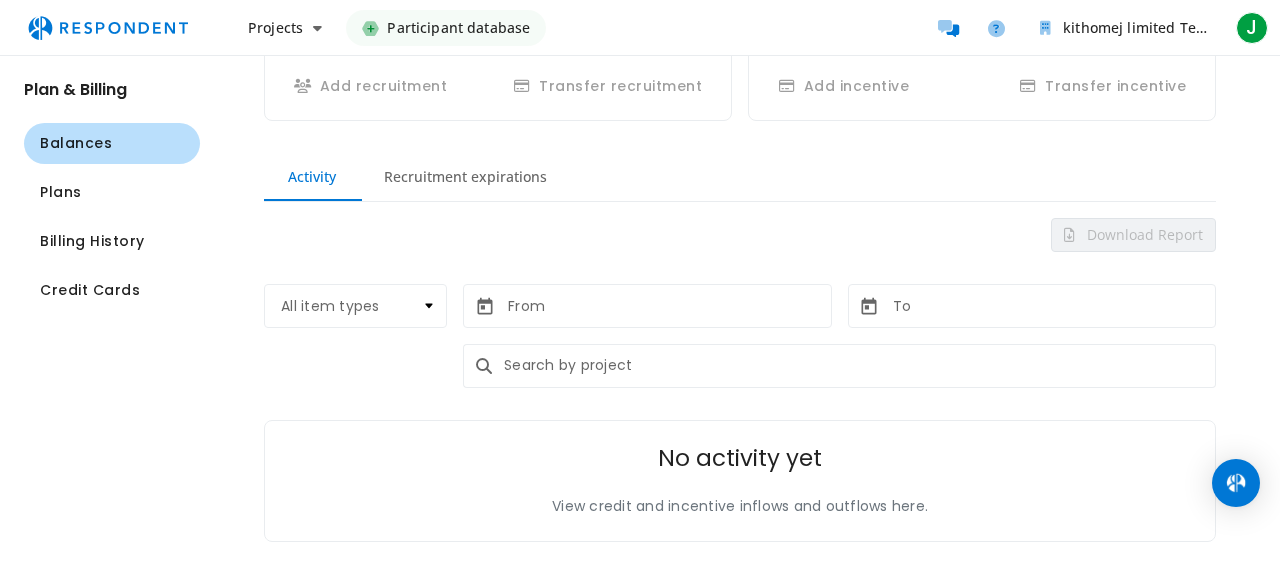scroll, scrollTop: 0, scrollLeft: 0, axis: both 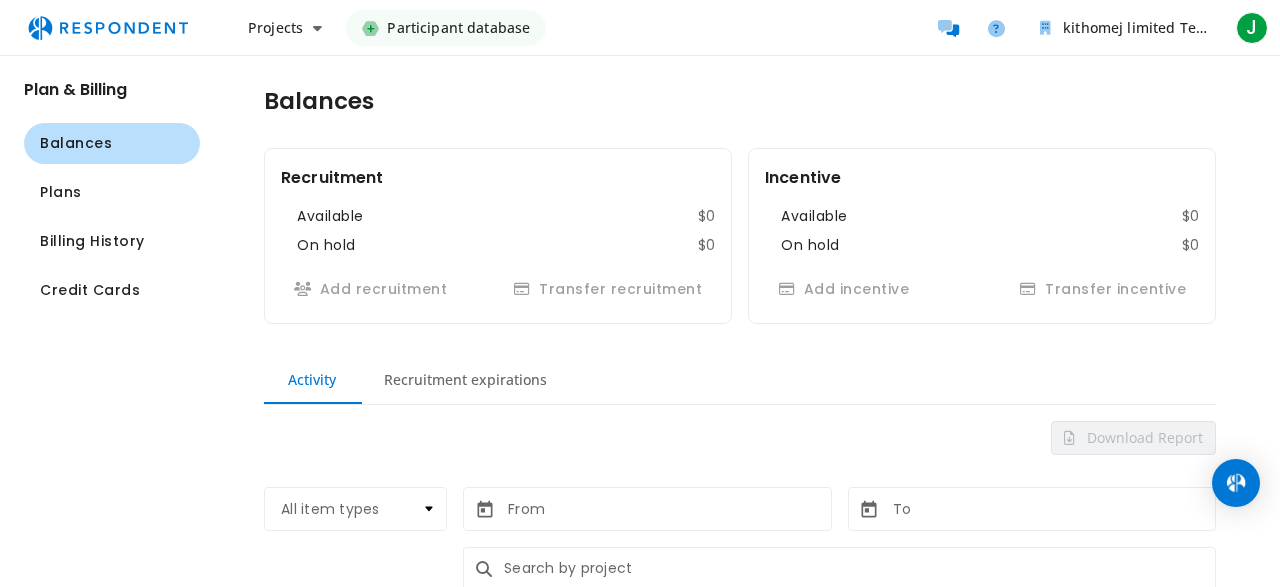 click on "Plan & Billing" at bounding box center [112, 89] 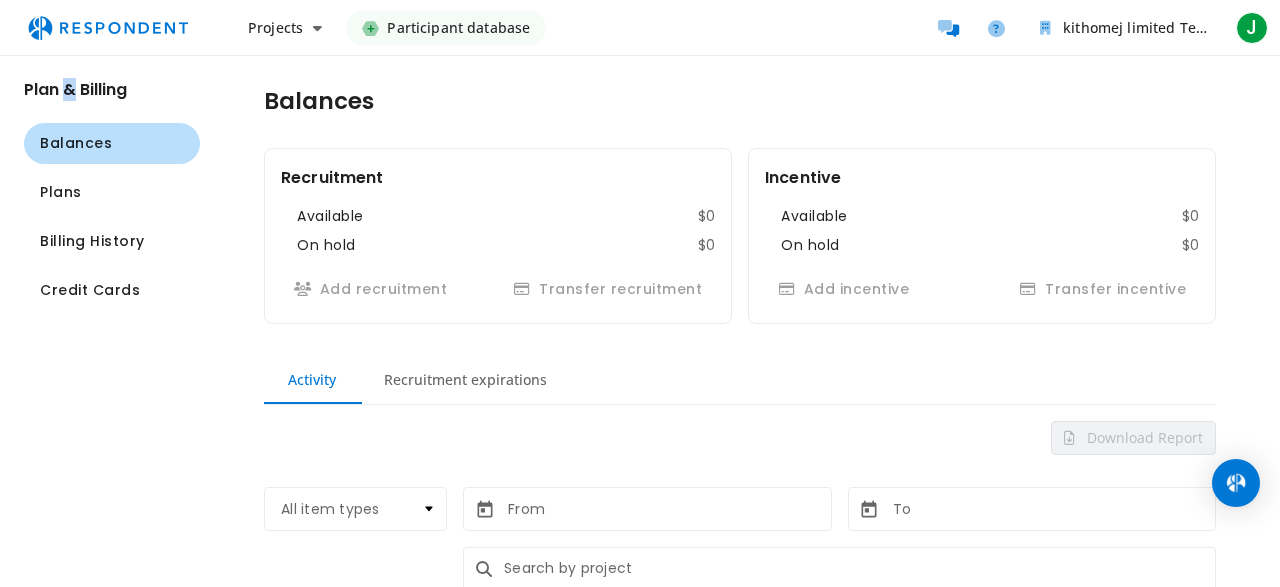 click on "Plan & Billing" at bounding box center [112, 89] 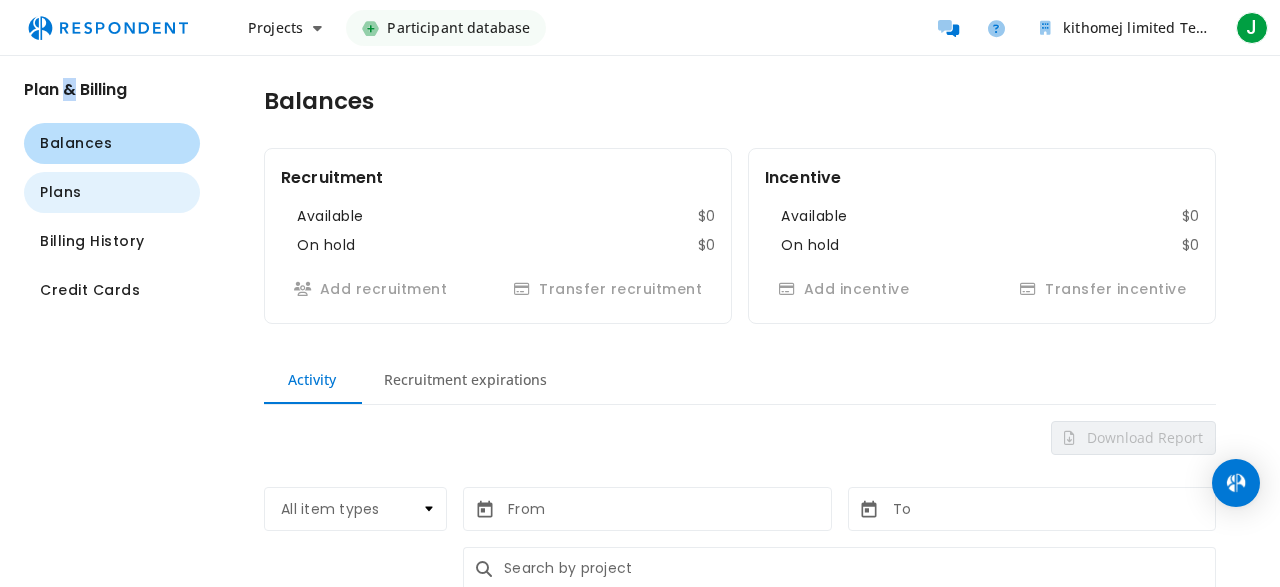 click on "Plans" at bounding box center (112, 192) 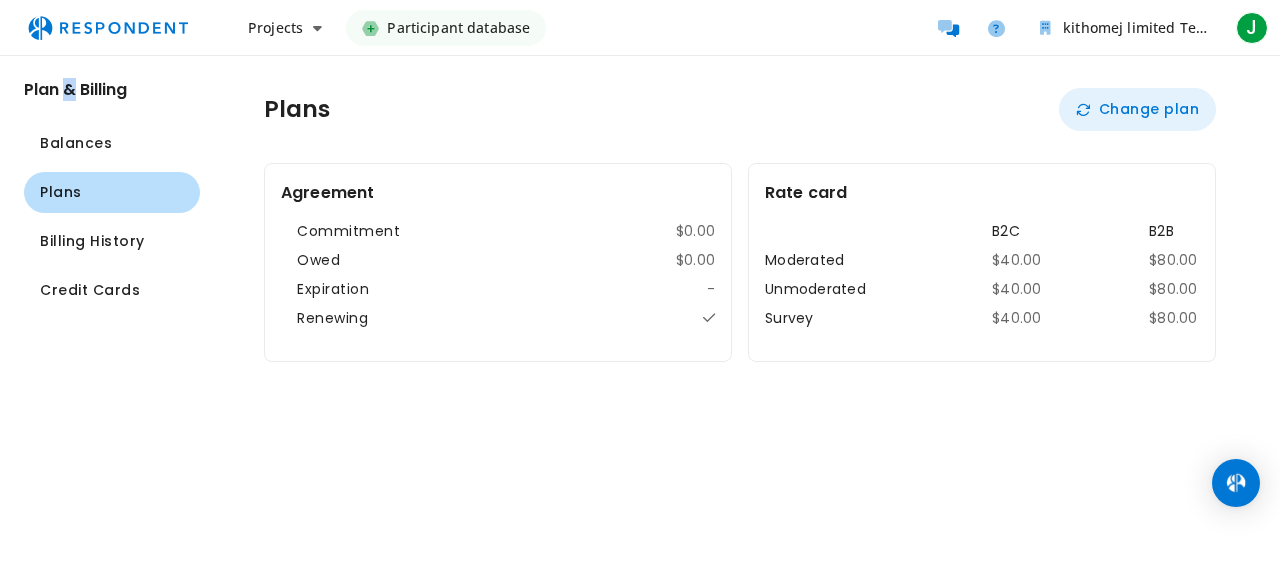 click on "Change plan" at bounding box center (1137, 109) 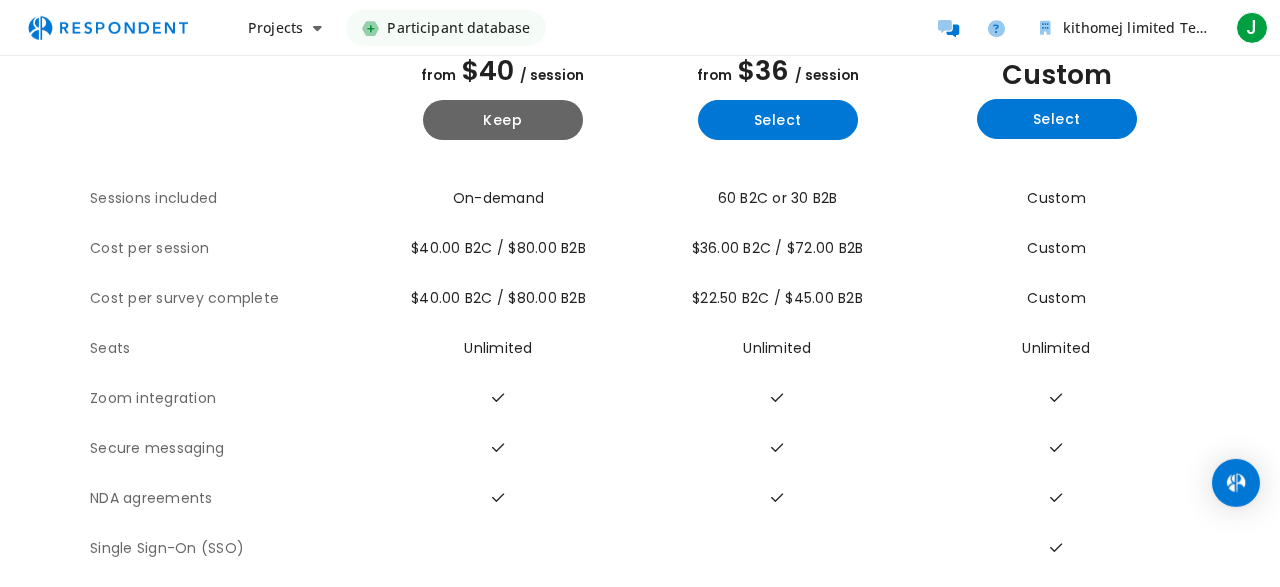 scroll, scrollTop: 0, scrollLeft: 0, axis: both 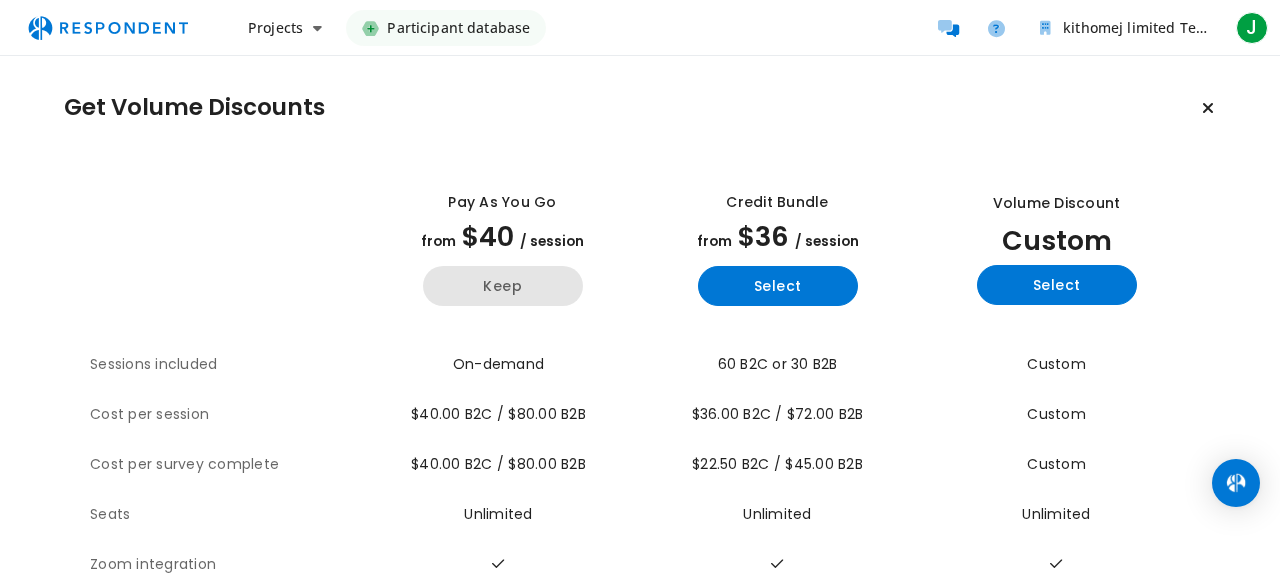click on "Keep" at bounding box center [503, 286] 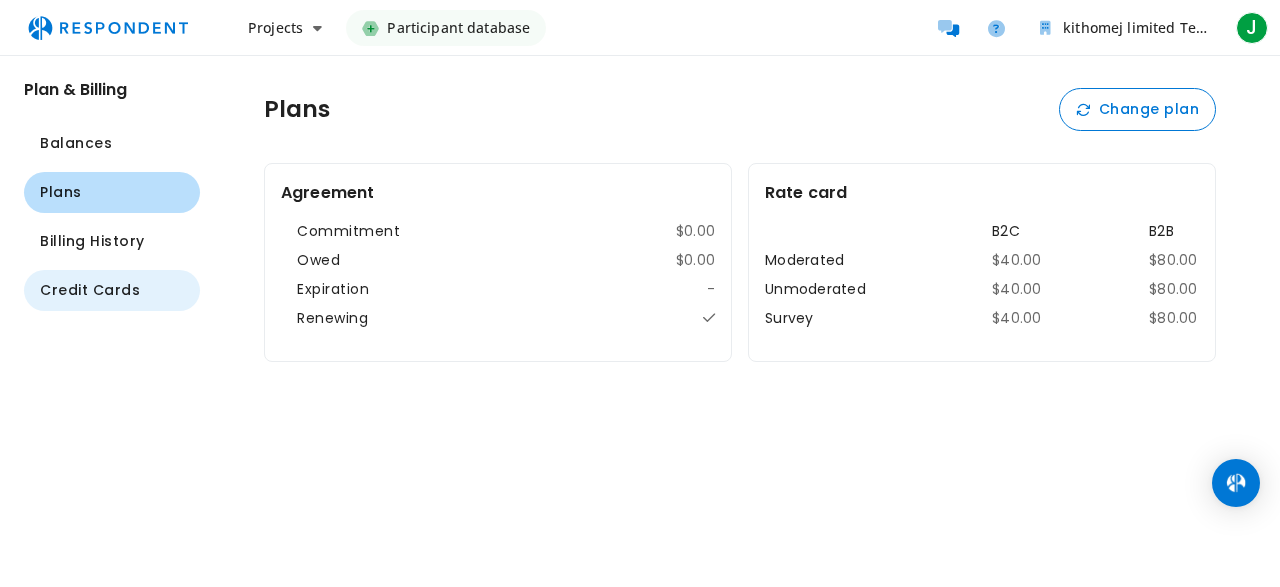 click on "Credit Cards" at bounding box center (90, 290) 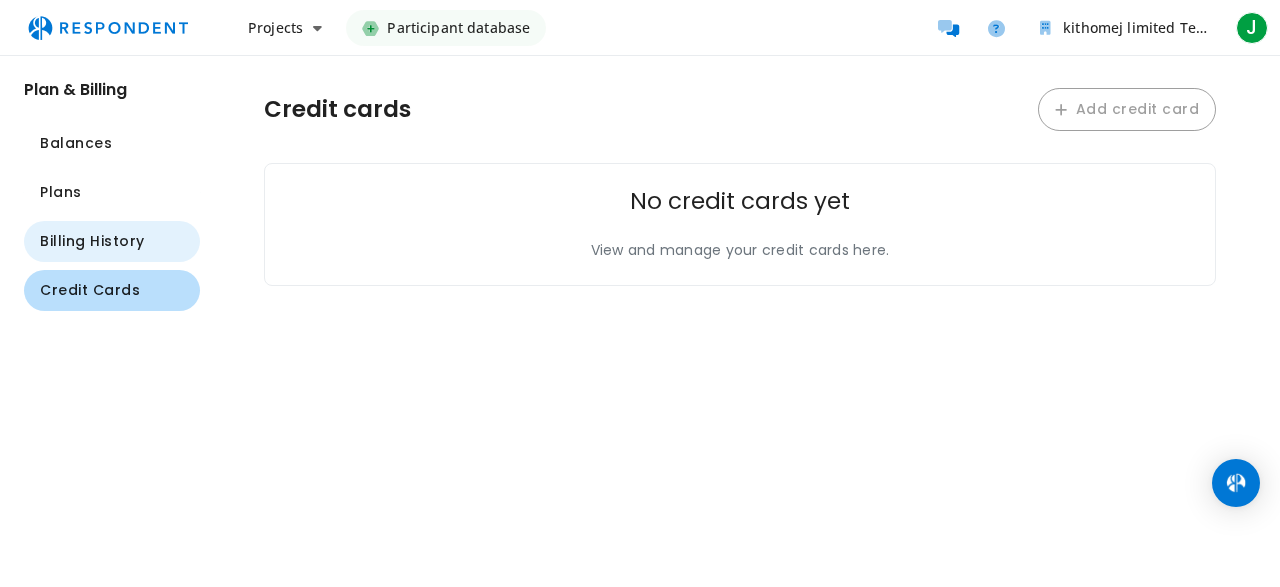 click on "Billing History" at bounding box center (92, 241) 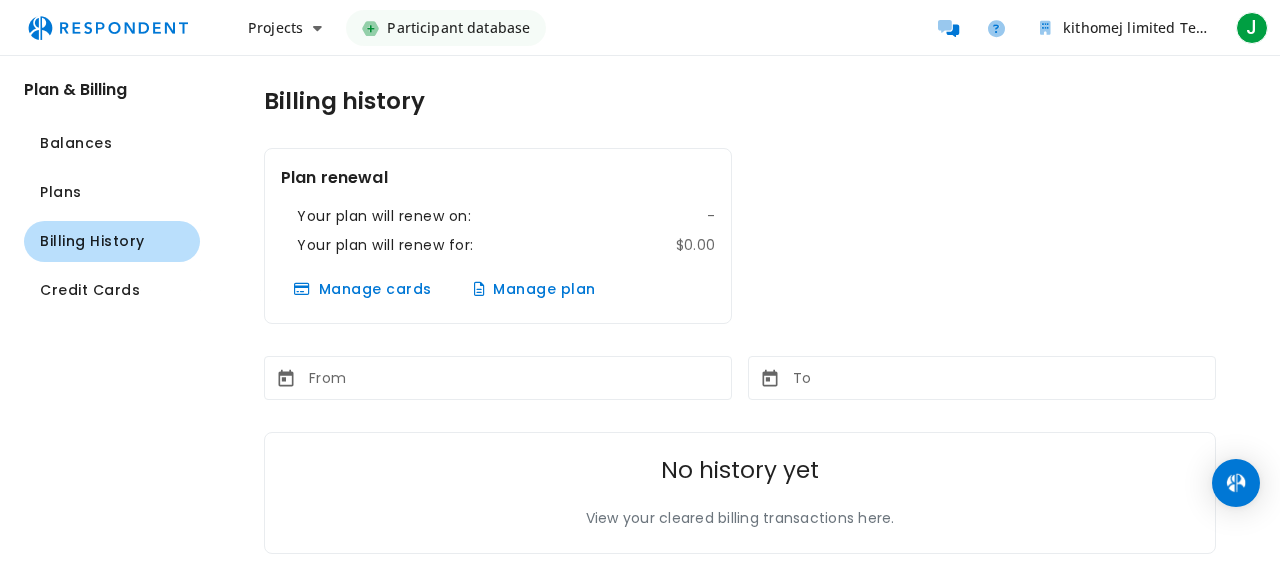 click at bounding box center (369, 381) 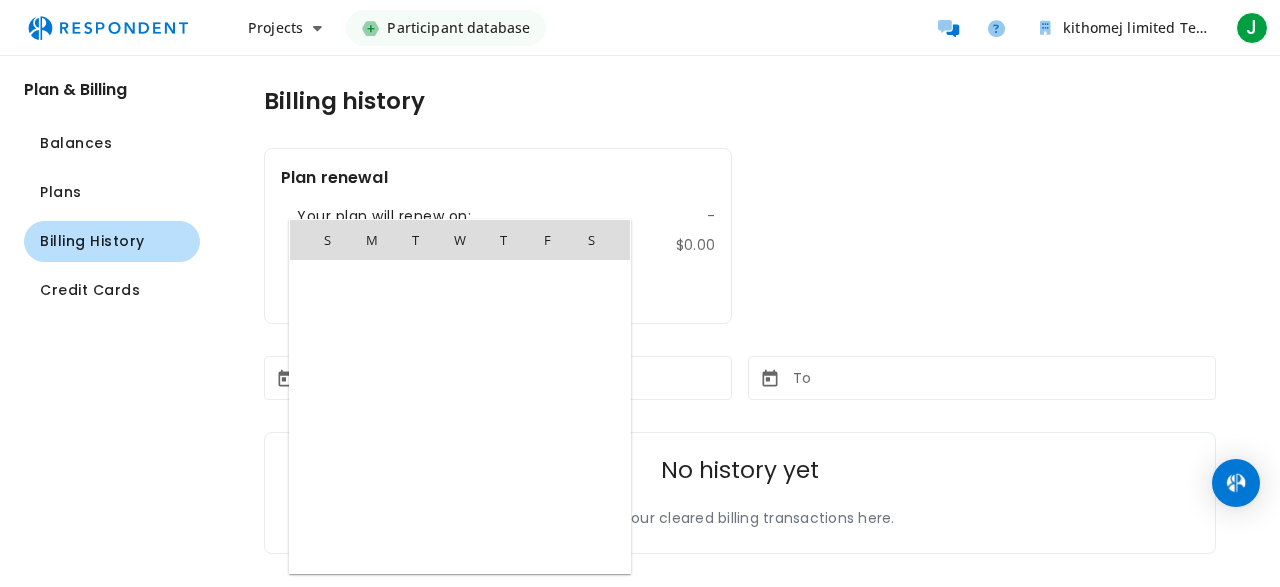scroll, scrollTop: 462690, scrollLeft: 0, axis: vertical 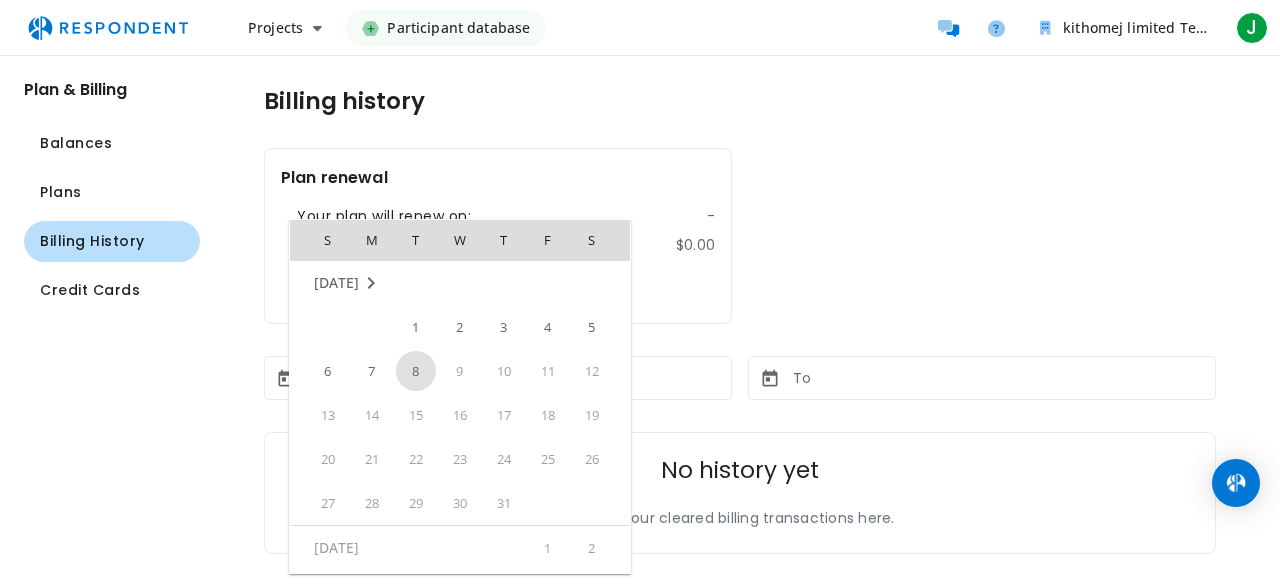 click at bounding box center (640, 293) 